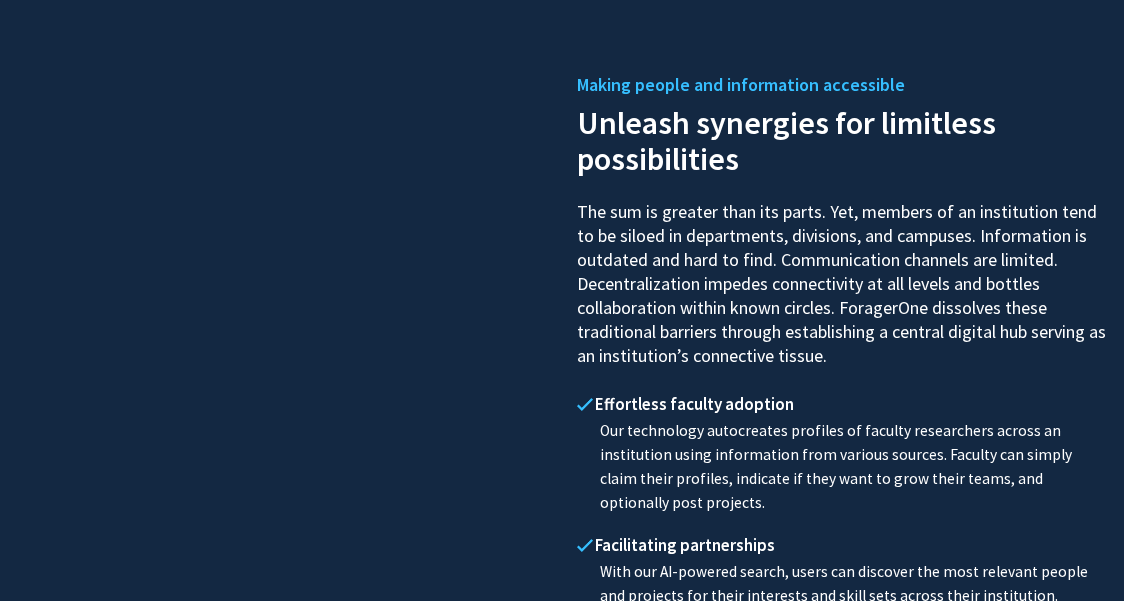 scroll, scrollTop: 735, scrollLeft: 0, axis: vertical 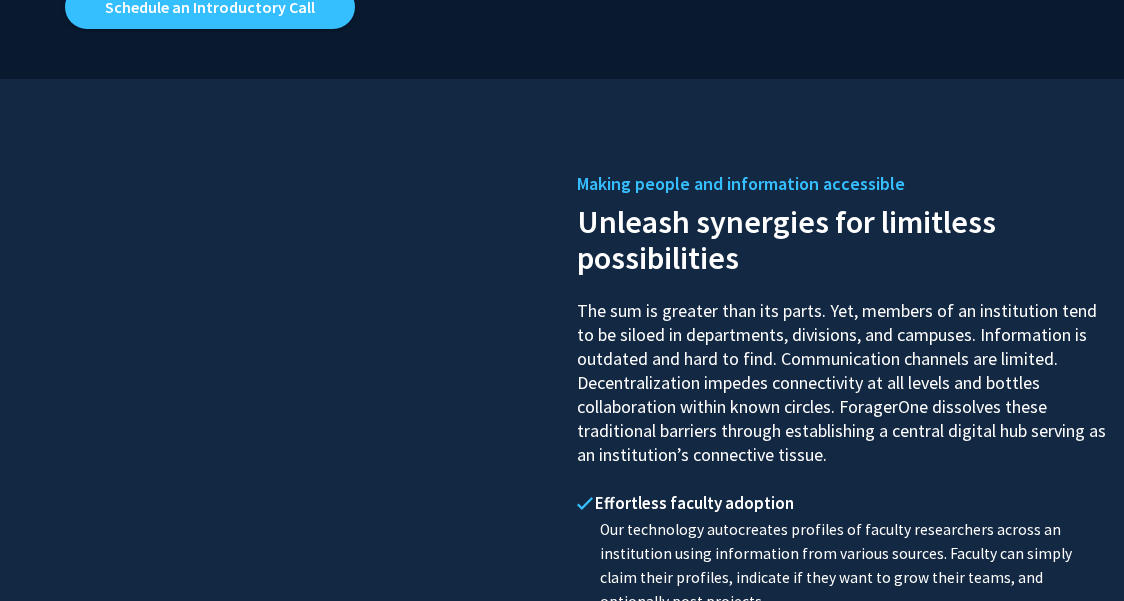 click 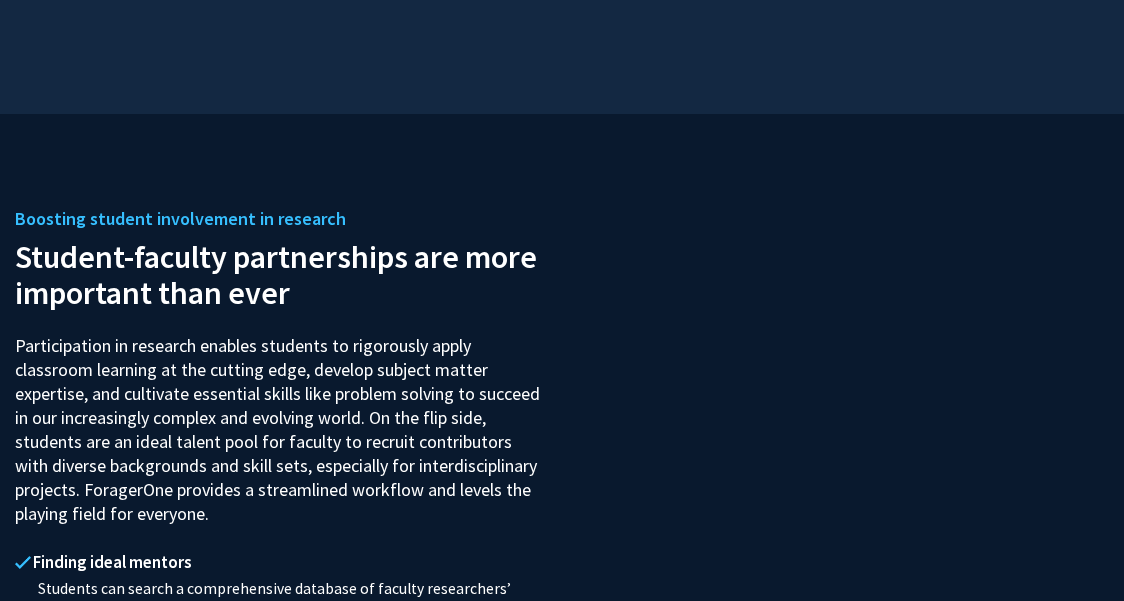 scroll, scrollTop: 2087, scrollLeft: 0, axis: vertical 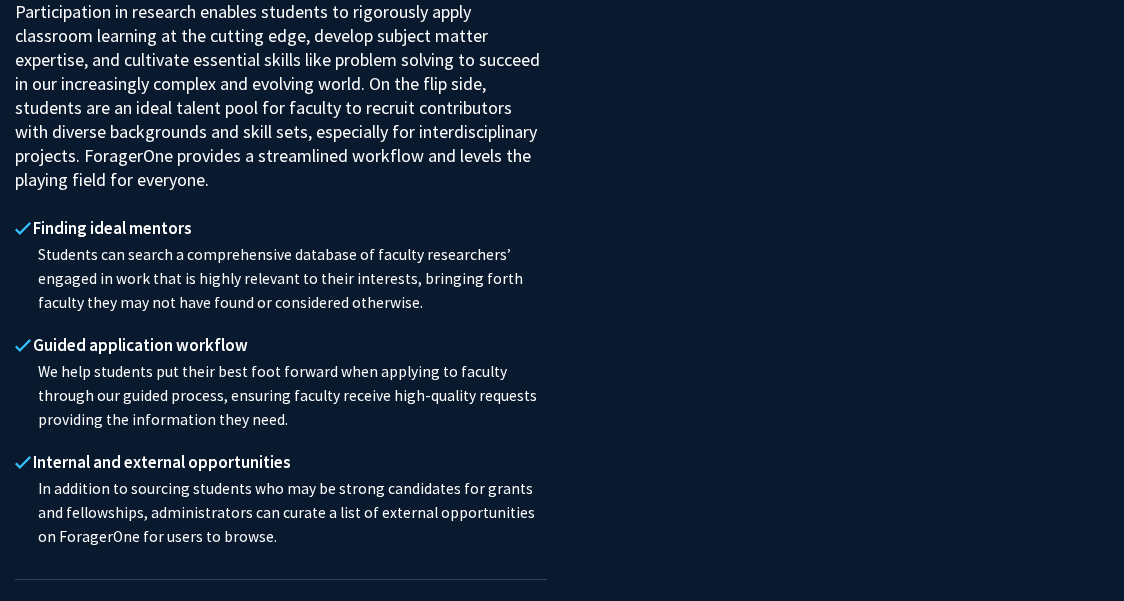 click on "Participation in research enables students to rigorously apply classroom learning at the cutting edge, develop subject matter expertise, and cultivate essential skills like problem solving to succeed in our increasingly complex and evolving world. On the flip side, students are an ideal talent pool for faculty to recruit contributors with diverse backgrounds and skill sets, especially for interdisciplinary projects. ForagerOne provides a streamlined workflow and levels the playing field for everyone." 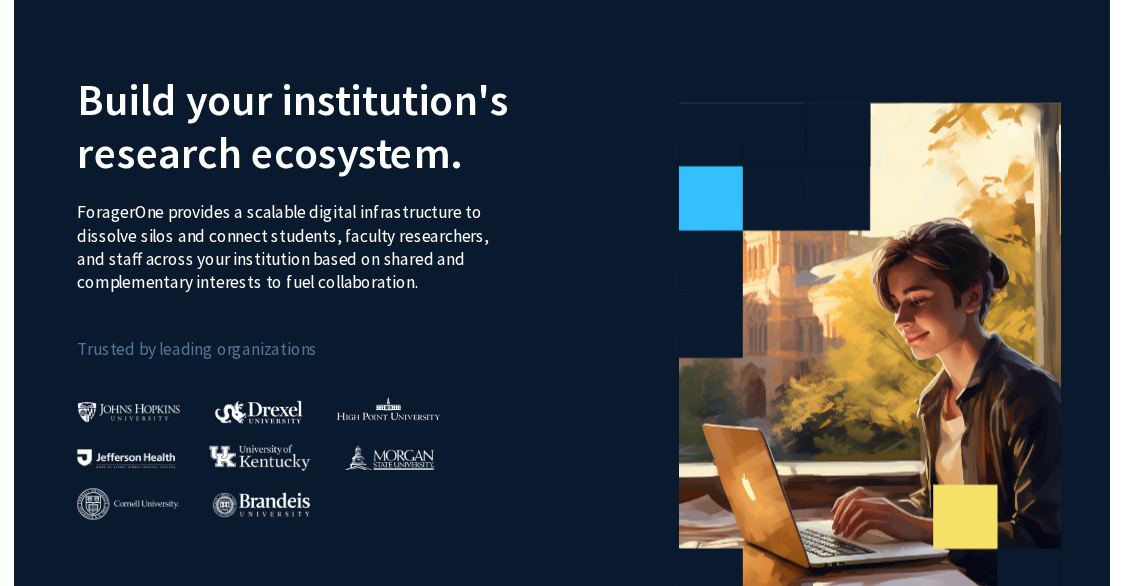 scroll, scrollTop: 0, scrollLeft: 0, axis: both 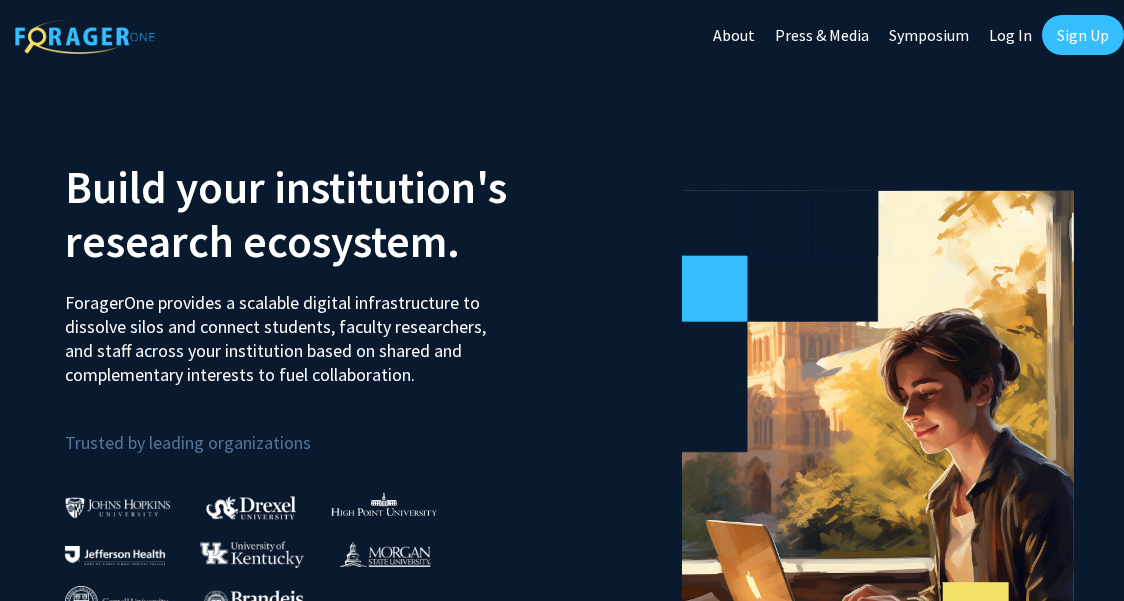 click on "Log In" 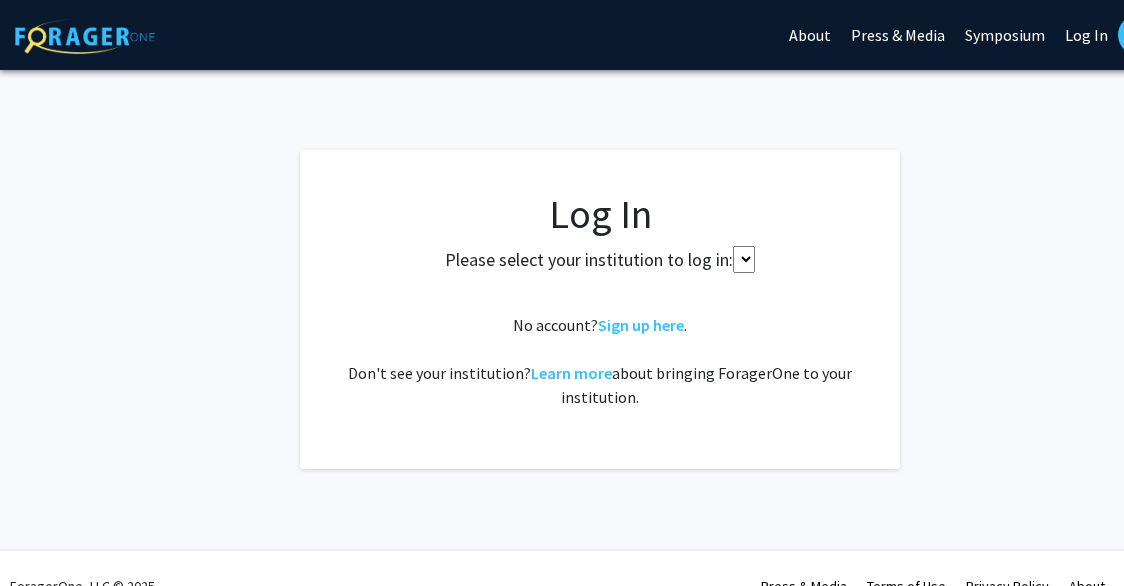 click 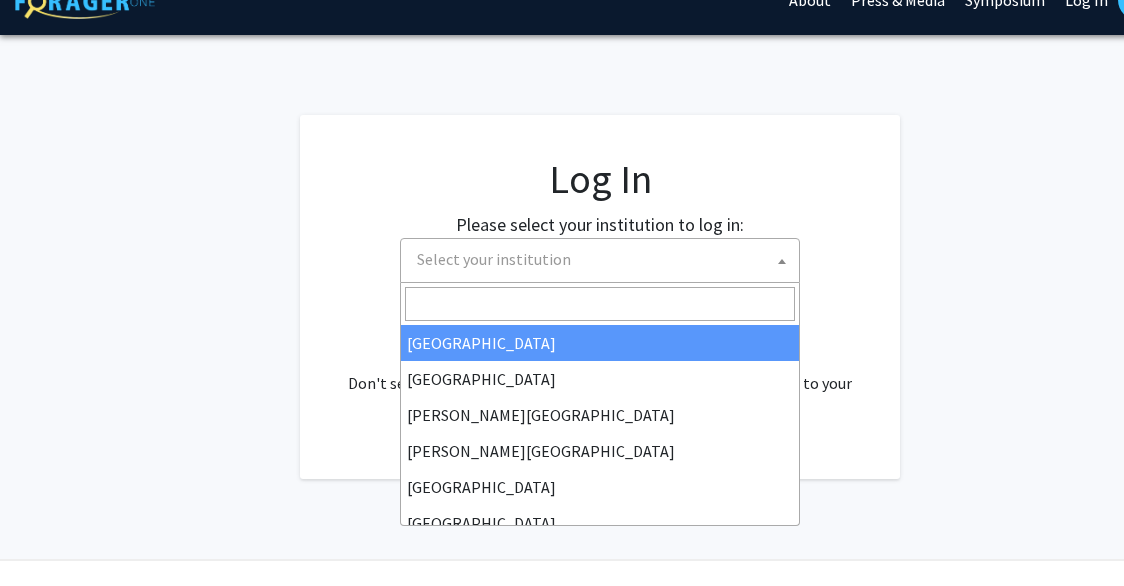 click on "Select your institution" at bounding box center [604, 259] 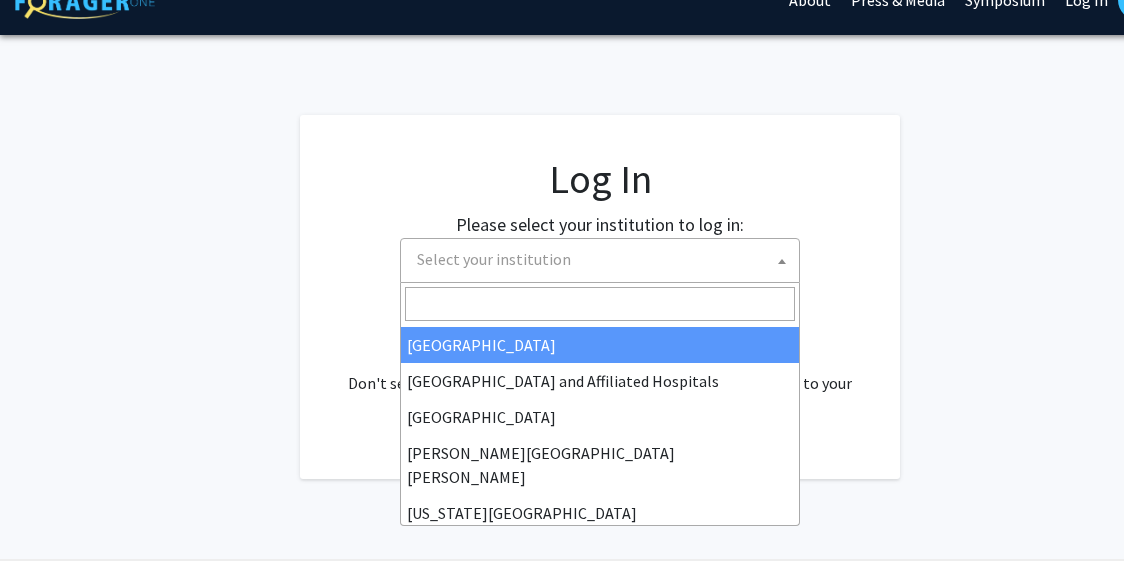 scroll, scrollTop: 287, scrollLeft: 0, axis: vertical 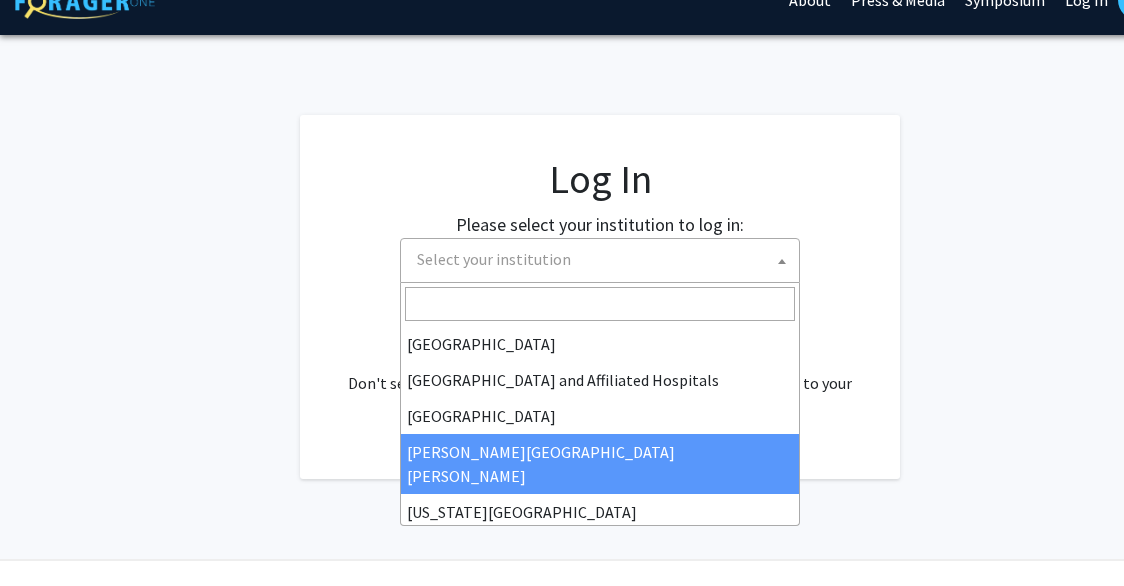 select on "1" 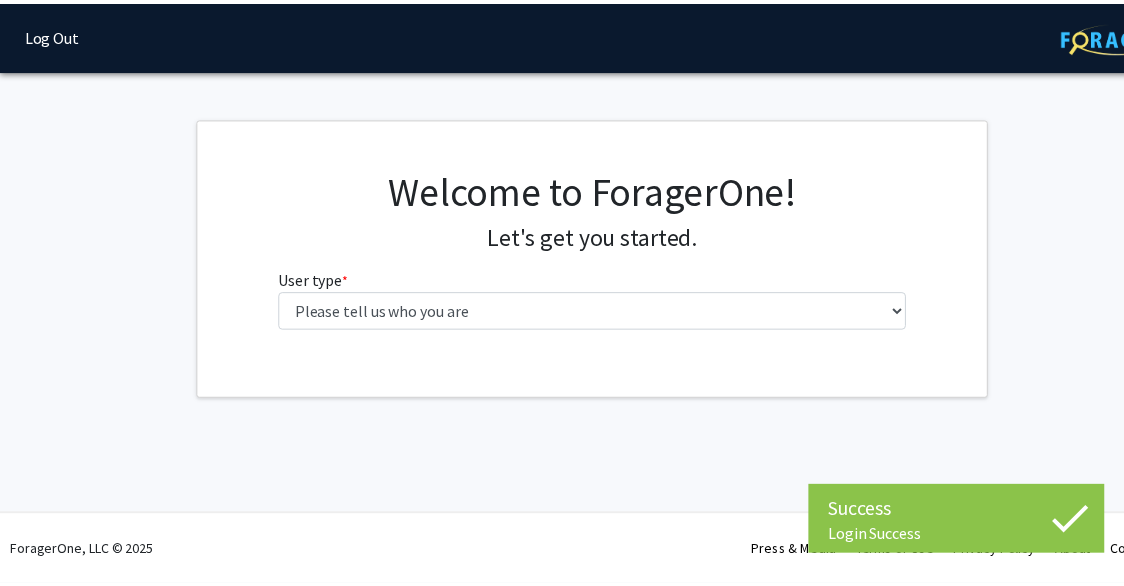 scroll, scrollTop: 0, scrollLeft: 0, axis: both 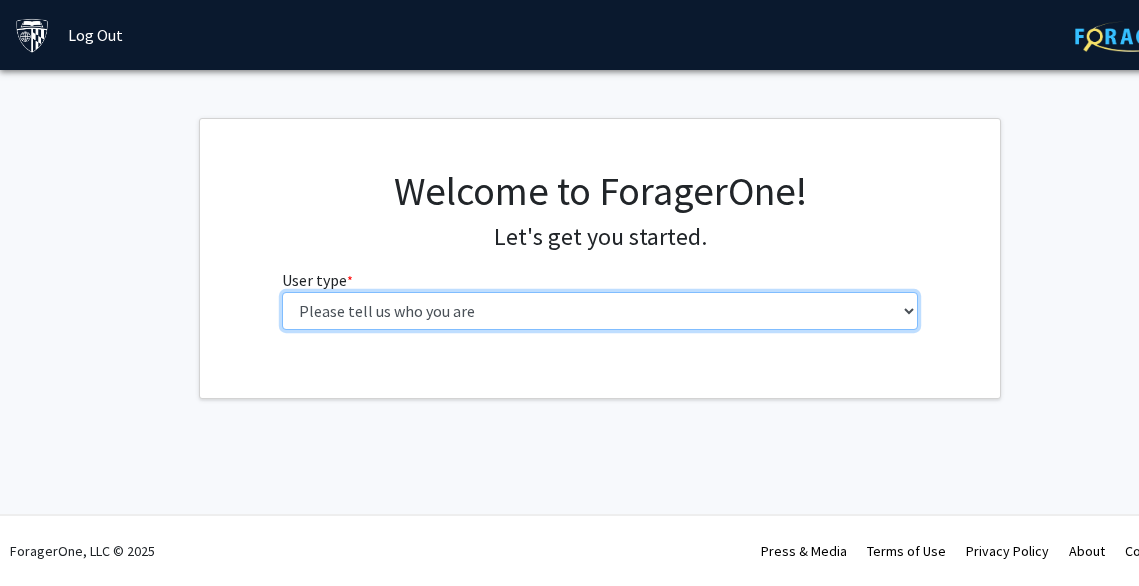 click on "Please tell us who you are  Undergraduate Student   Master's Student   Doctoral Candidate (PhD, MD, DMD, PharmD, etc.)   Postdoctoral Researcher / Research Staff / Medical Resident / Medical Fellow   Faculty   Administrative Staff" at bounding box center (600, 311) 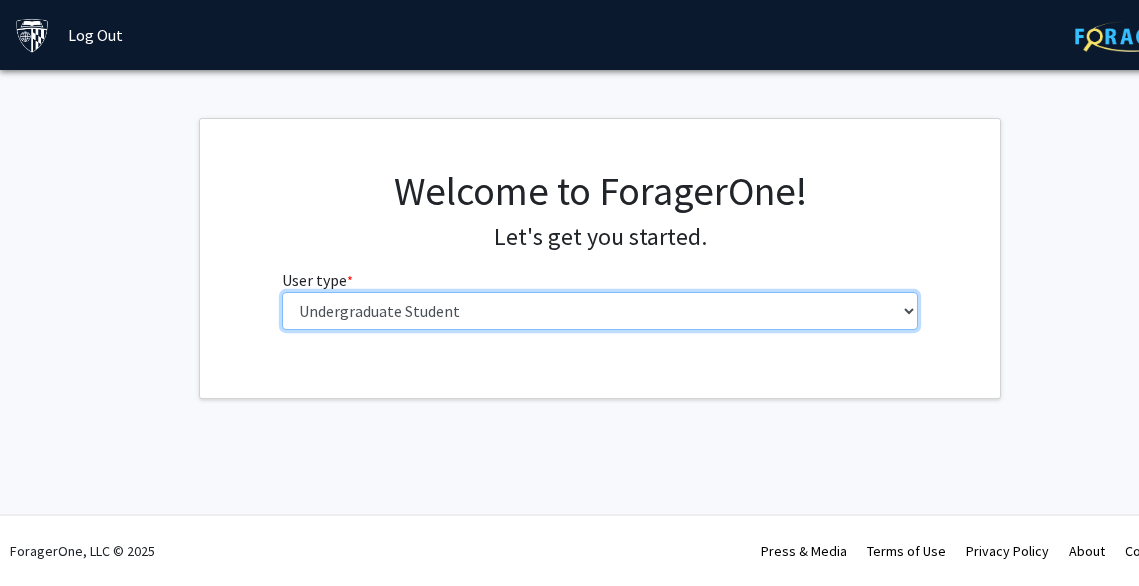 click on "Please tell us who you are  Undergraduate Student   Master's Student   Doctoral Candidate (PhD, MD, DMD, PharmD, etc.)   Postdoctoral Researcher / Research Staff / Medical Resident / Medical Fellow   Faculty   Administrative Staff" at bounding box center [600, 311] 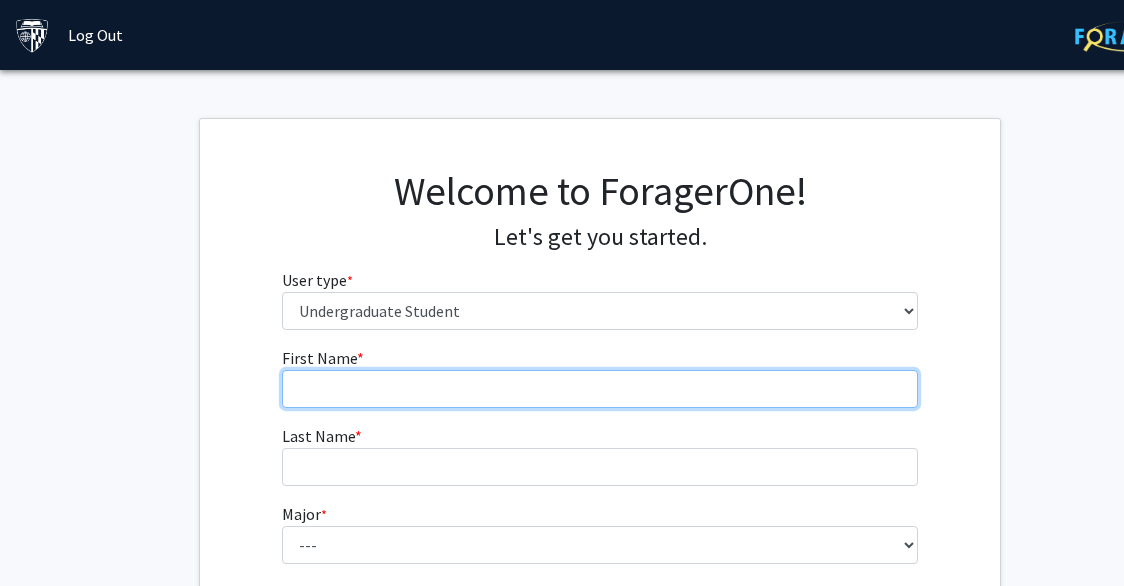 click on "First Name * required" at bounding box center (600, 389) 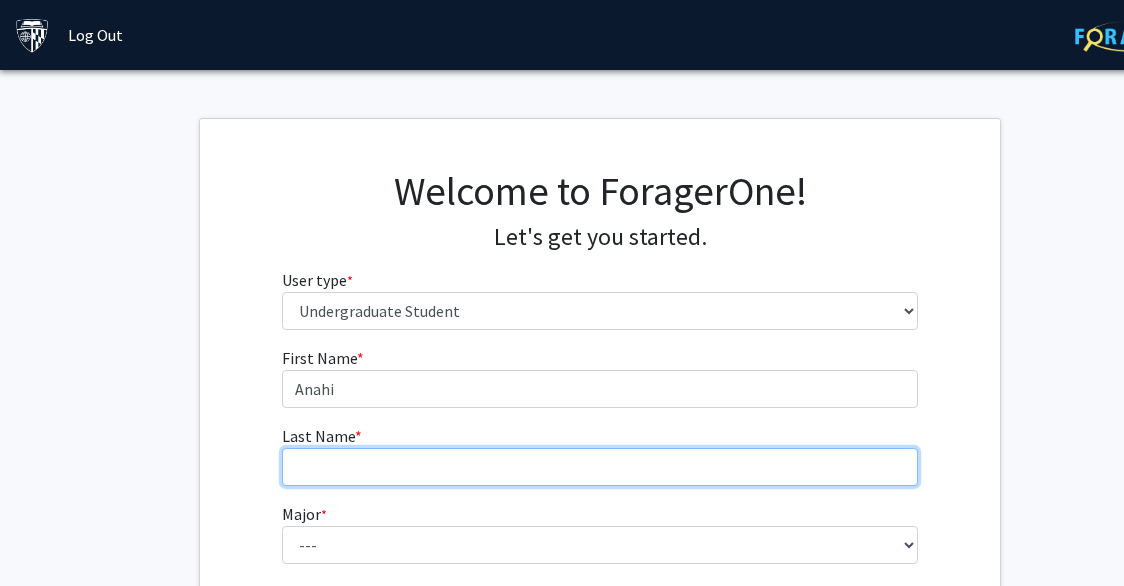 type on "Antonio-Mateo" 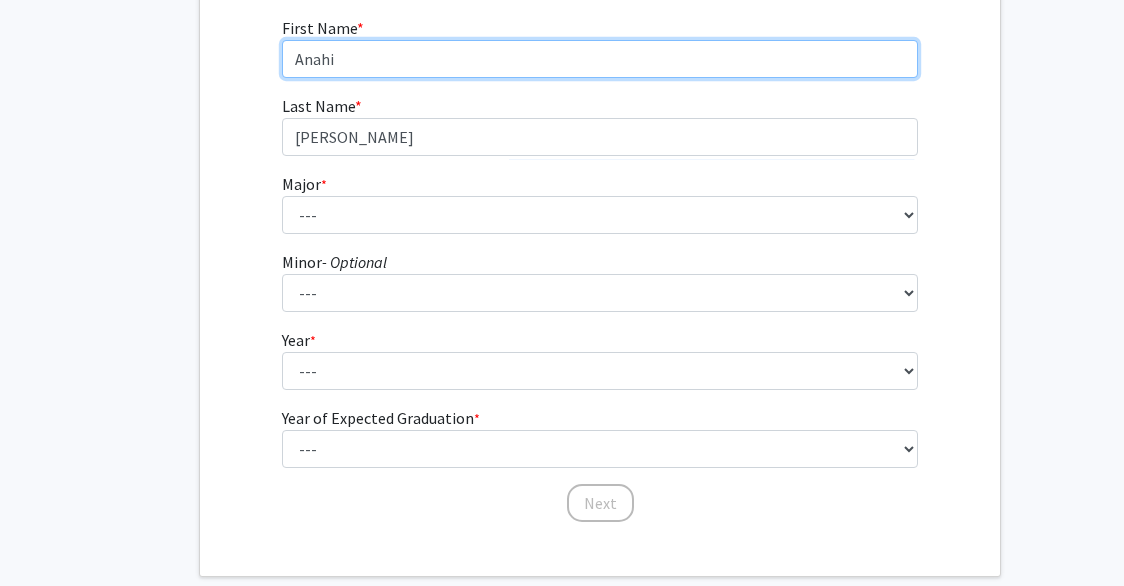 scroll, scrollTop: 331, scrollLeft: 0, axis: vertical 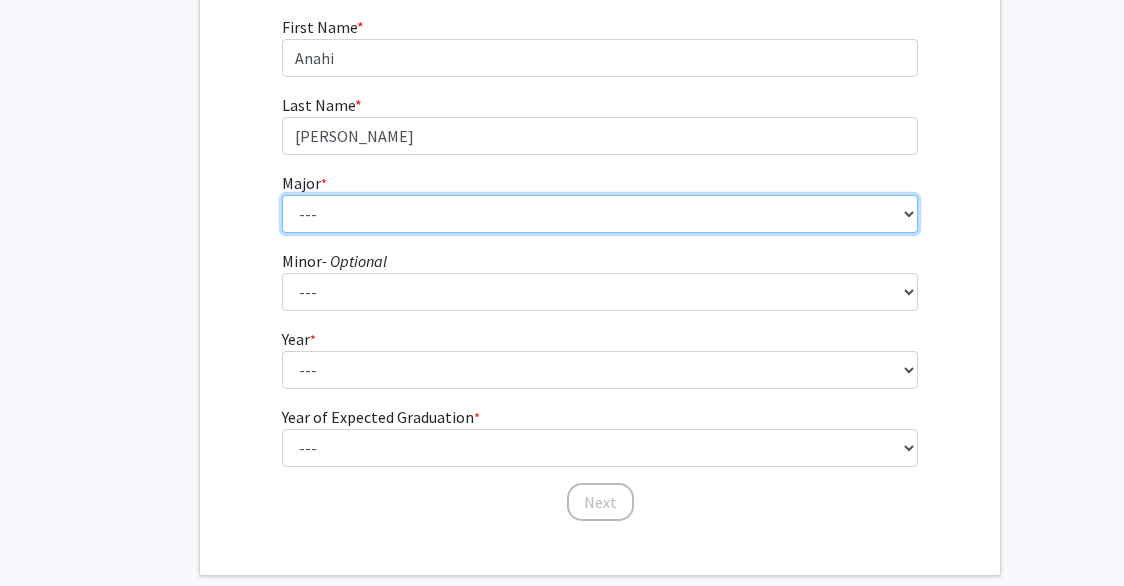 click on "---  Africana Studies   Anthropology   Applied Mathematics & Statistics   Archaeology   Behavioral Biology   Biology   Biomedical Engineering   Biophysics   Chemical & Biomolecular Engineering   Chemistry   Civil Engineering   Classics   Cognitive Science   Computer Engineering   Computer Science   Earth & Planetary Sciences   East Asian Studies   Economics   Electrical Engineering   Engineering Mechanics   English   Environmental Engineering   Environmental Science   Film & Media Studies   French   General Engineering   Geography   German   Global Environmental Change & Sustainability   History   History of Art   History of Science & Technology   Interdisciplinary Studies   International Studies   Italian   Latin American Studies   Materials Science & Engineering   Mathematics   Mechanical Engineering   Medicine, Science & the Humanities   Molecular & Cellular Biology   Music   Natural Sciences   Near Eastern Studies   Neuroscience   Philosophy   Physics   Political Science   Psychology   Romance Languages" at bounding box center [600, 214] 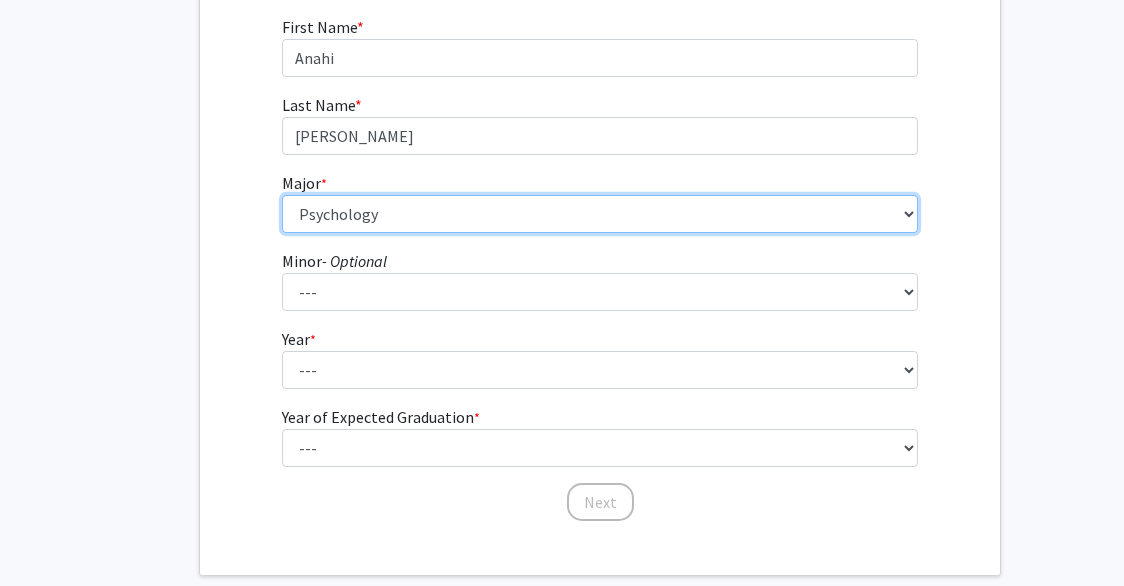 click on "---  Africana Studies   Anthropology   Applied Mathematics & Statistics   Archaeology   Behavioral Biology   Biology   Biomedical Engineering   Biophysics   Chemical & Biomolecular Engineering   Chemistry   Civil Engineering   Classics   Cognitive Science   Computer Engineering   Computer Science   Earth & Planetary Sciences   East Asian Studies   Economics   Electrical Engineering   Engineering Mechanics   English   Environmental Engineering   Environmental Science   Film & Media Studies   French   General Engineering   Geography   German   Global Environmental Change & Sustainability   History   History of Art   History of Science & Technology   Interdisciplinary Studies   International Studies   Italian   Latin American Studies   Materials Science & Engineering   Mathematics   Mechanical Engineering   Medicine, Science & the Humanities   Molecular & Cellular Biology   Music   Natural Sciences   Near Eastern Studies   Neuroscience   Philosophy   Physics   Political Science   Psychology   Romance Languages" at bounding box center (600, 214) 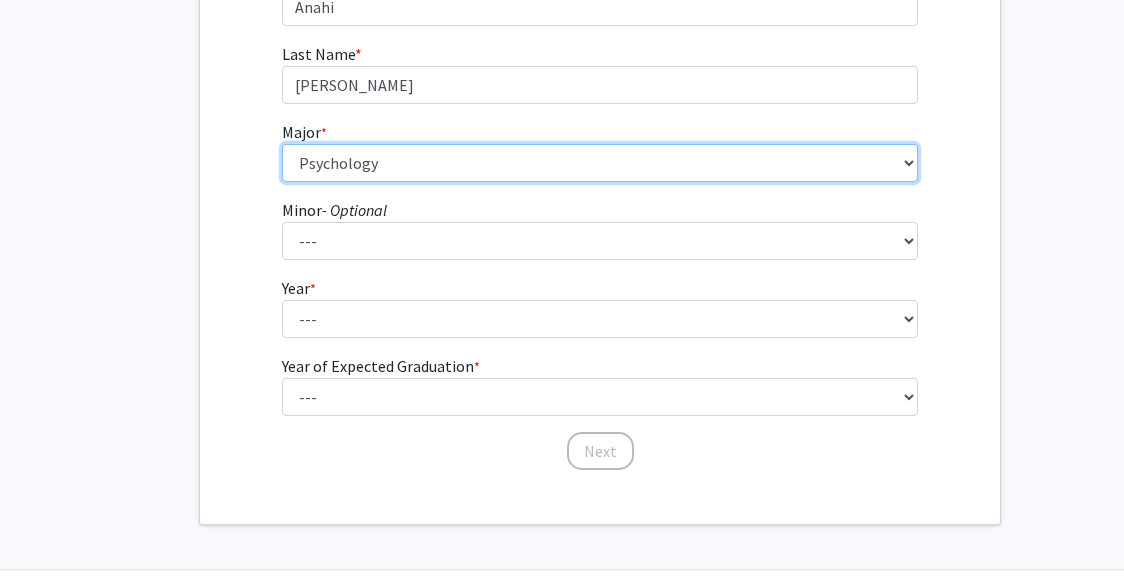 scroll, scrollTop: 383, scrollLeft: 0, axis: vertical 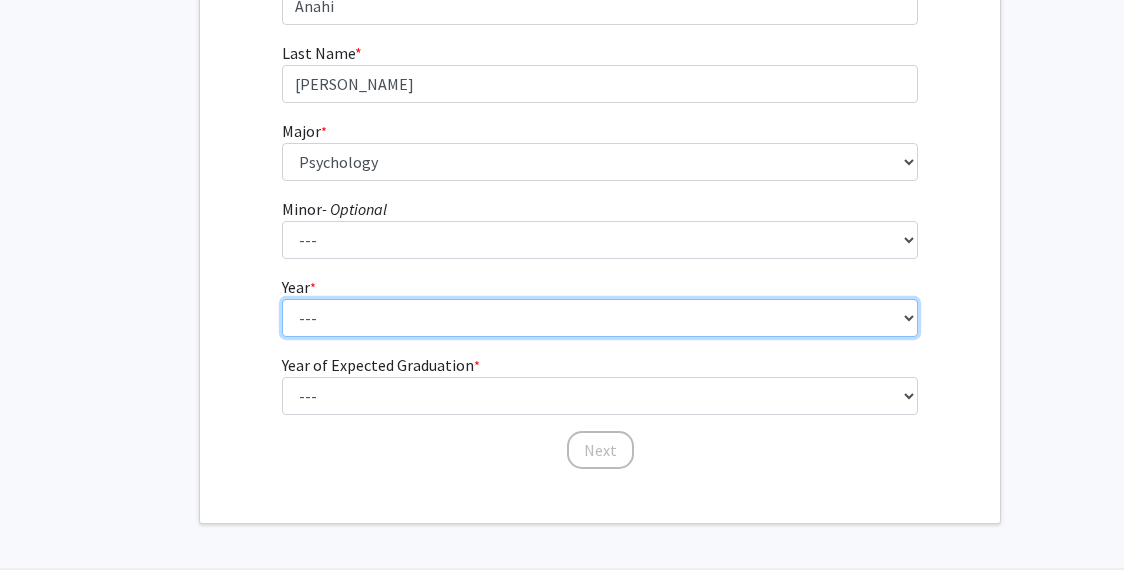click on "---  First-year   Sophomore   Junior   Senior   Postbaccalaureate Certificate" at bounding box center [600, 318] 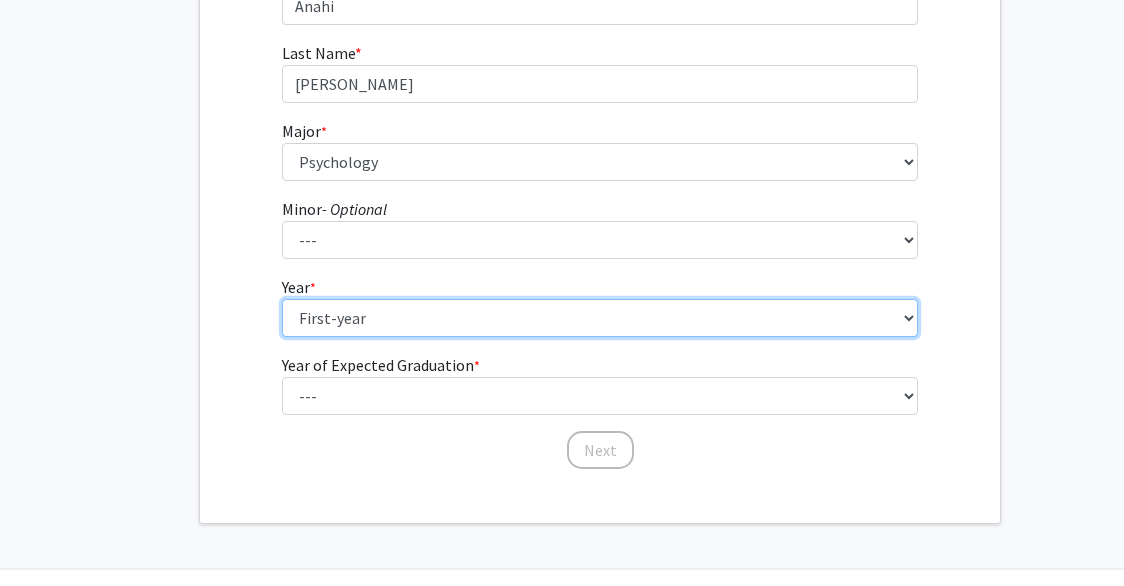 click on "---  First-year   Sophomore   Junior   Senior   Postbaccalaureate Certificate" at bounding box center [600, 318] 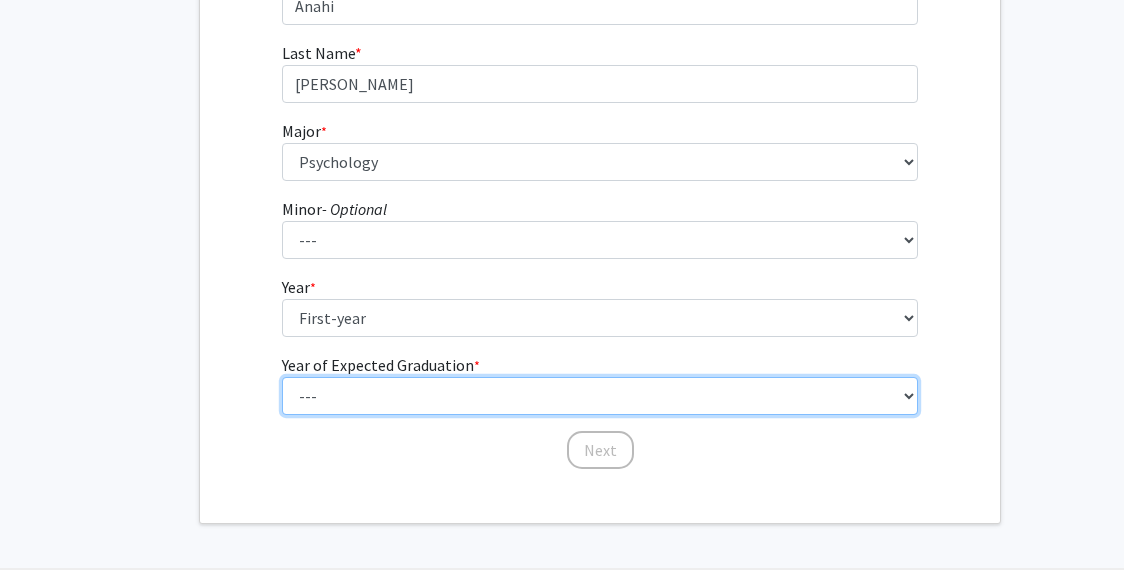 click on "---  2025   2026   2027   2028   2029   2030   2031   2032   2033   2034" at bounding box center [600, 396] 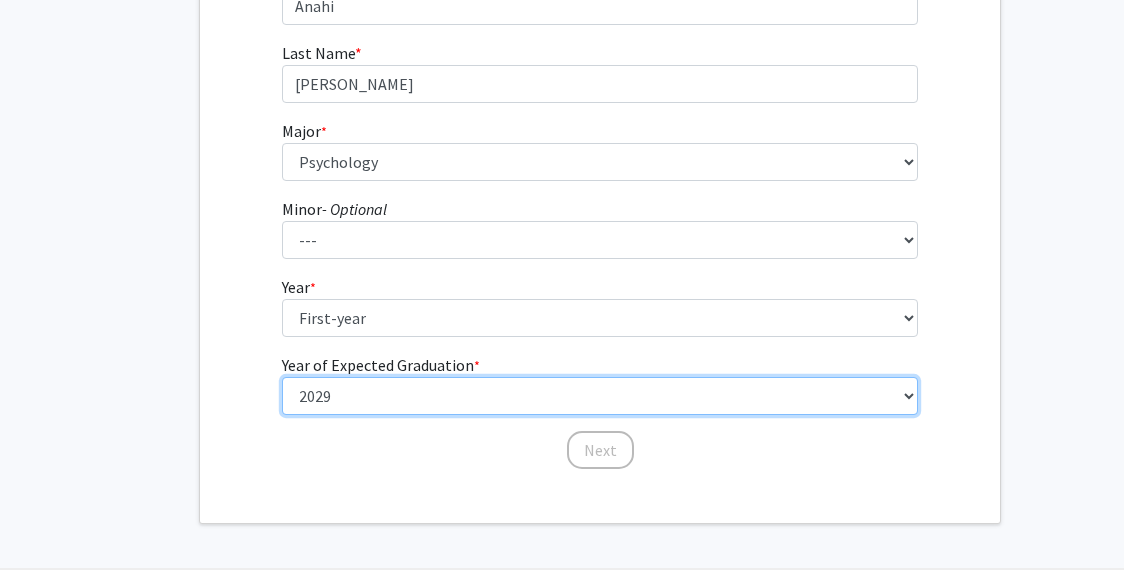 click on "---  2025   2026   2027   2028   2029   2030   2031   2032   2033   2034" at bounding box center [600, 396] 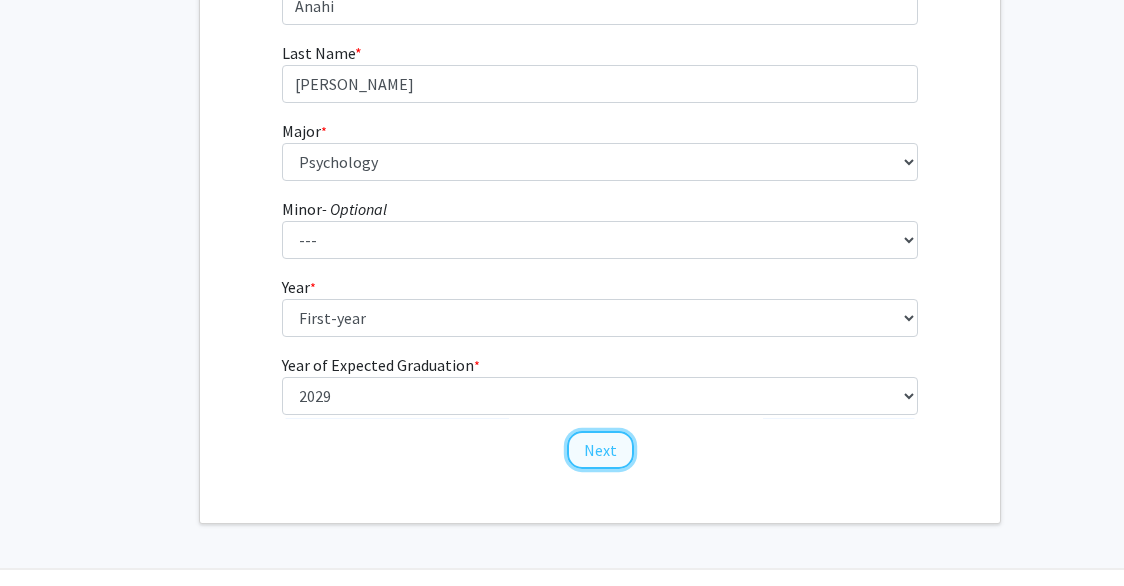 click on "Next" 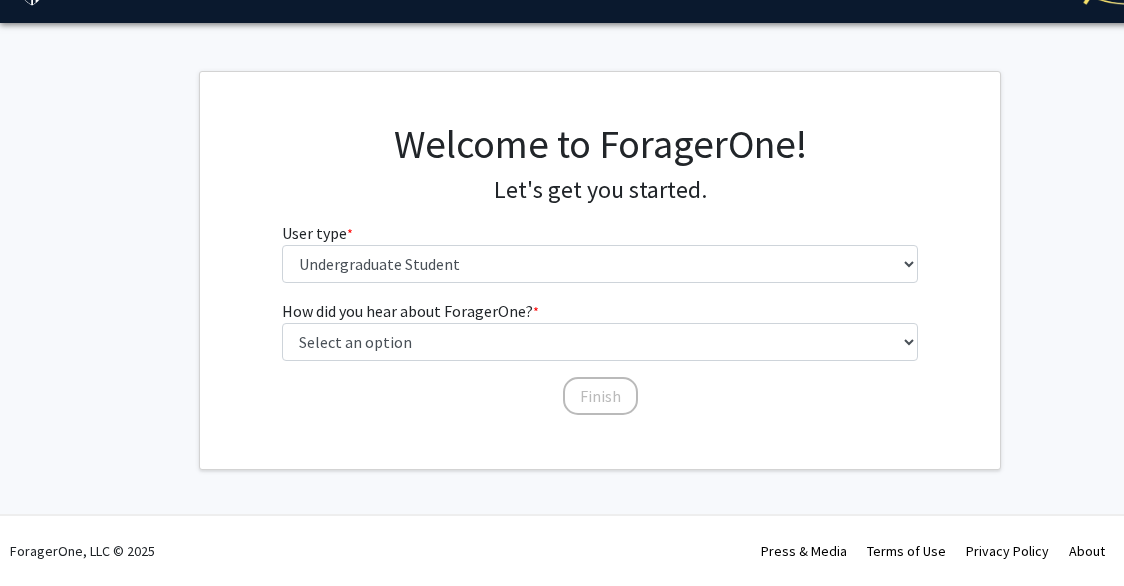 scroll, scrollTop: 0, scrollLeft: 0, axis: both 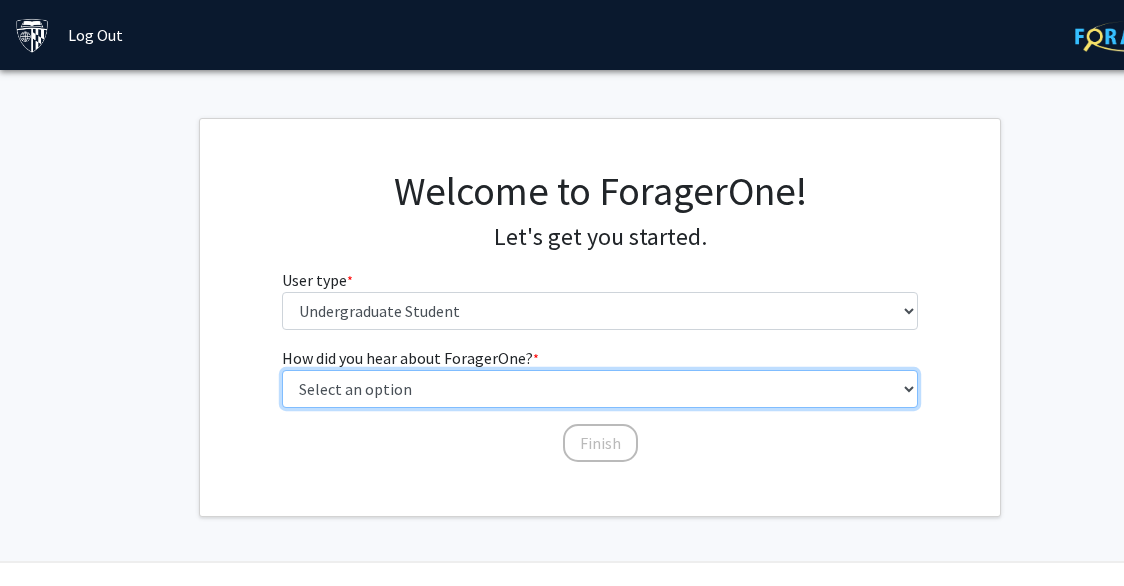 click on "Select an option  Peer/student recommendation   Faculty/staff recommendation   University website   University email or newsletter   Other" at bounding box center (600, 389) 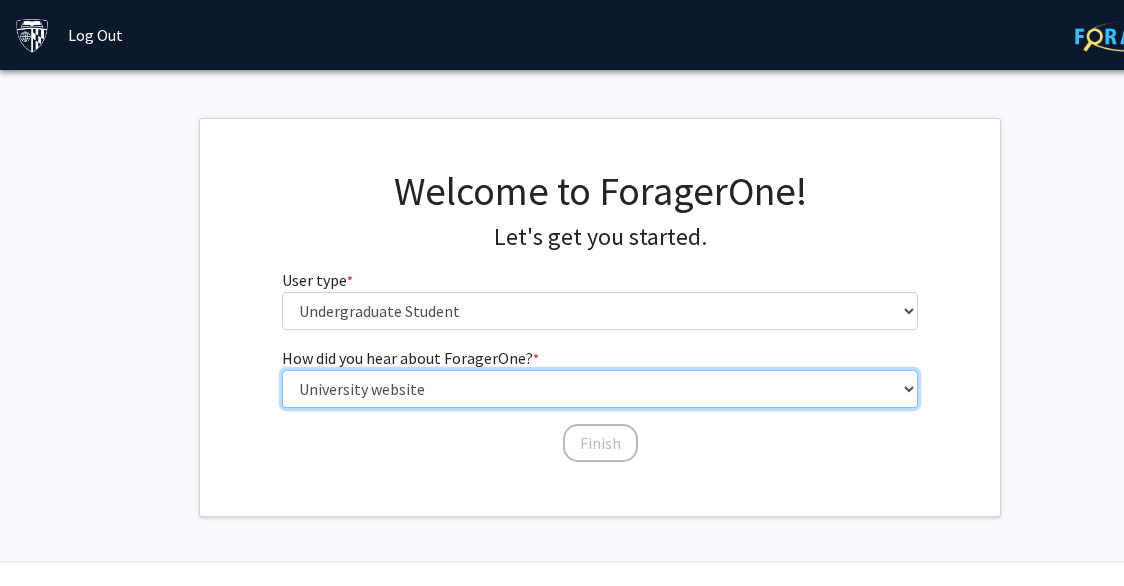click on "Select an option  Peer/student recommendation   Faculty/staff recommendation   University website   University email or newsletter   Other" at bounding box center [600, 389] 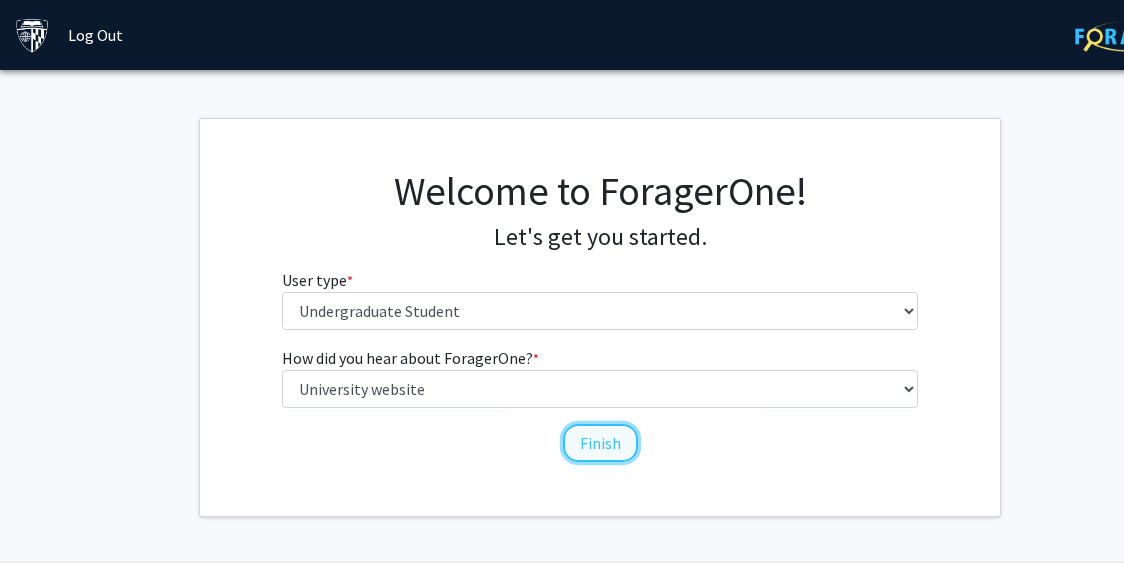 click on "Finish" 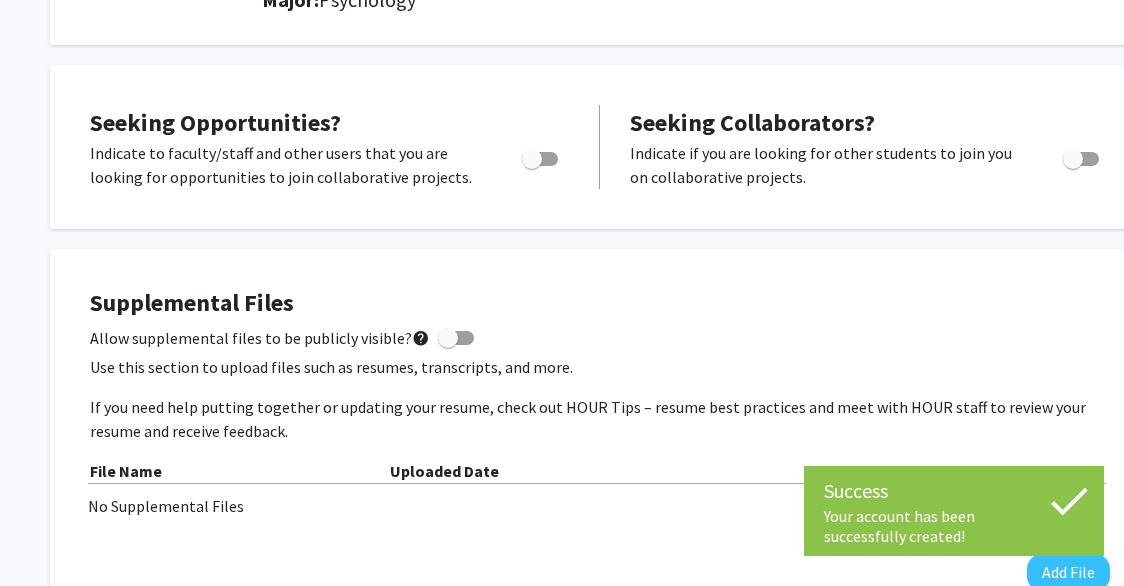 scroll, scrollTop: 363, scrollLeft: 0, axis: vertical 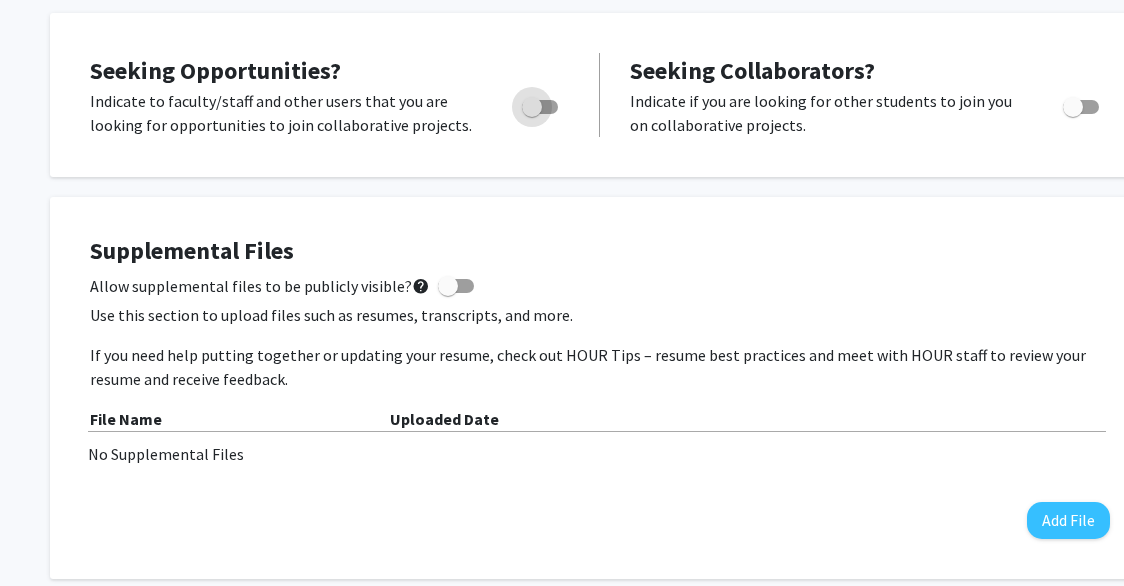 click at bounding box center (540, 107) 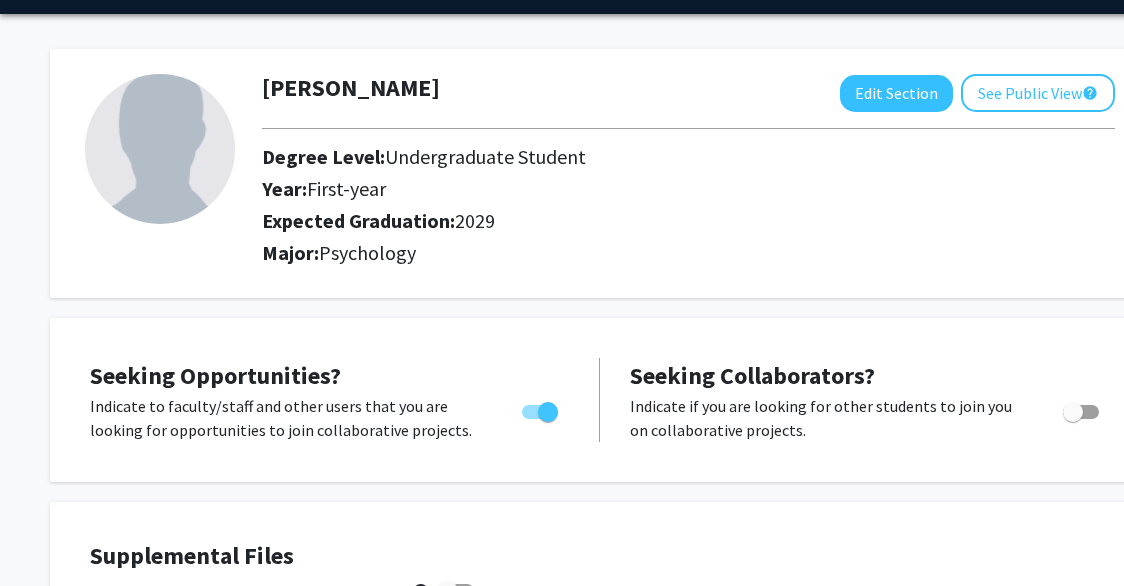 scroll, scrollTop: 0, scrollLeft: 0, axis: both 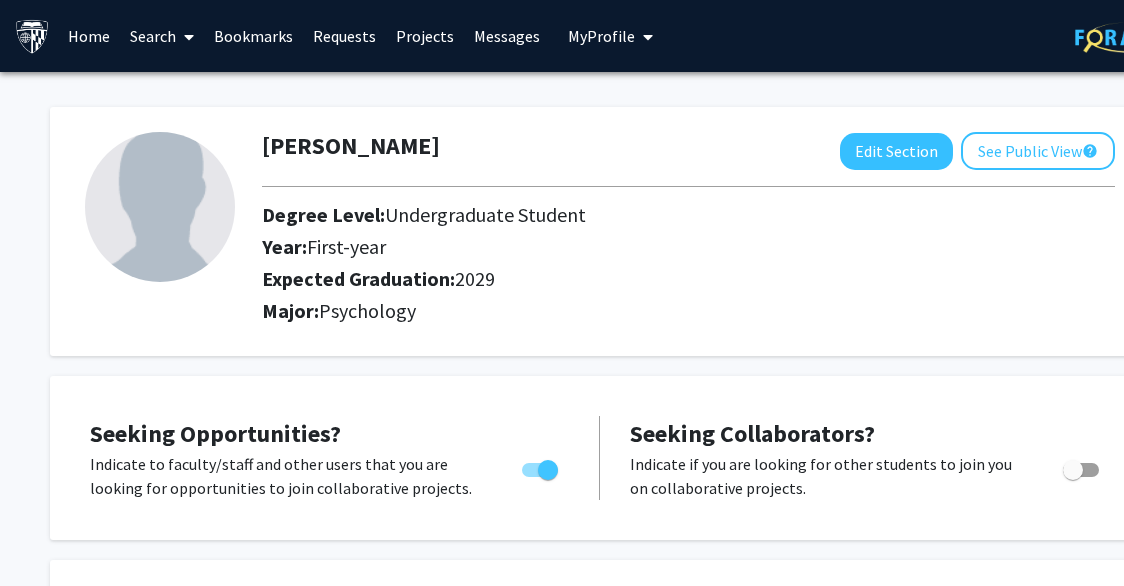 click on "Search" at bounding box center [162, 36] 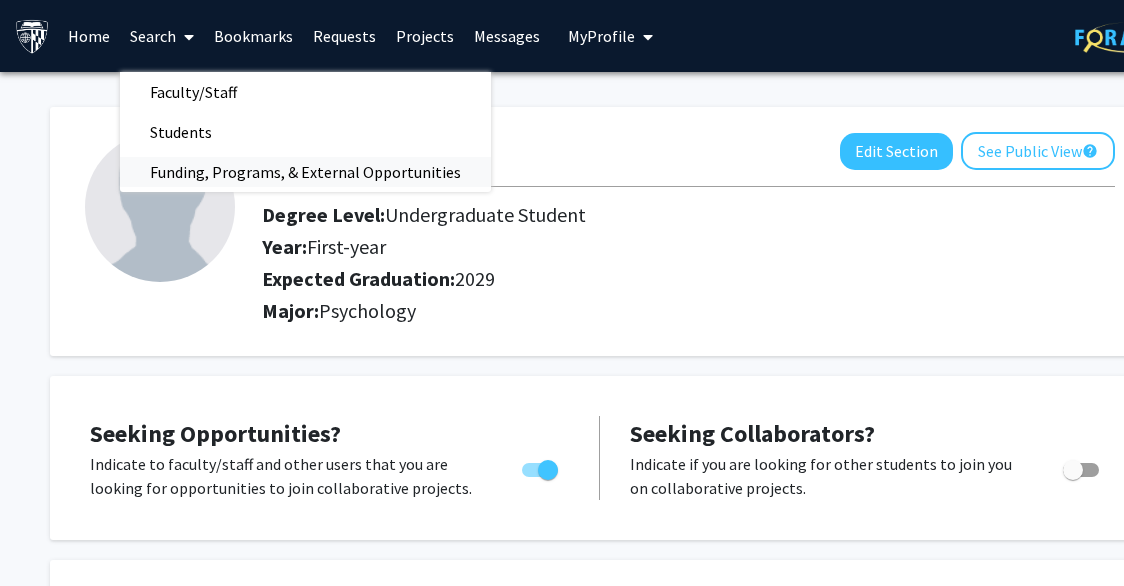click on "Funding, Programs, & External Opportunities" at bounding box center [305, 172] 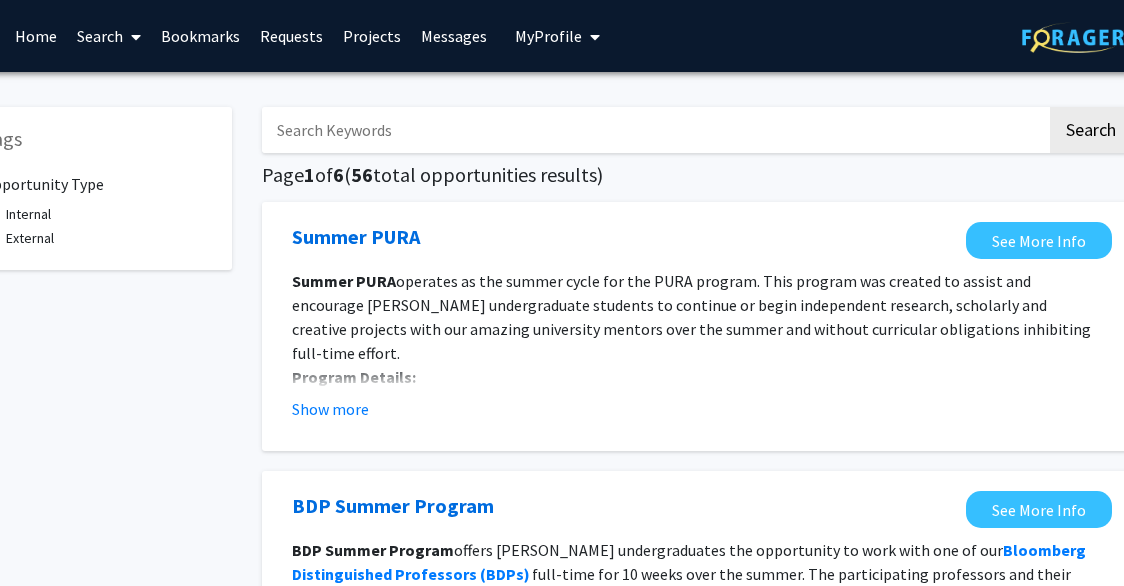 scroll, scrollTop: 1, scrollLeft: 53, axis: both 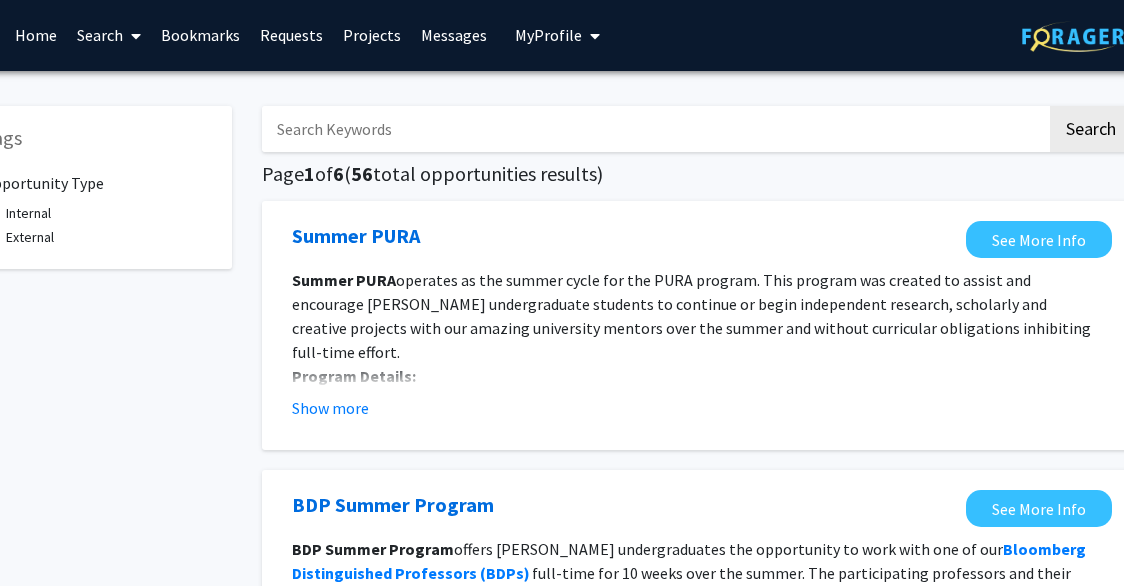 click on "Search" at bounding box center [109, 35] 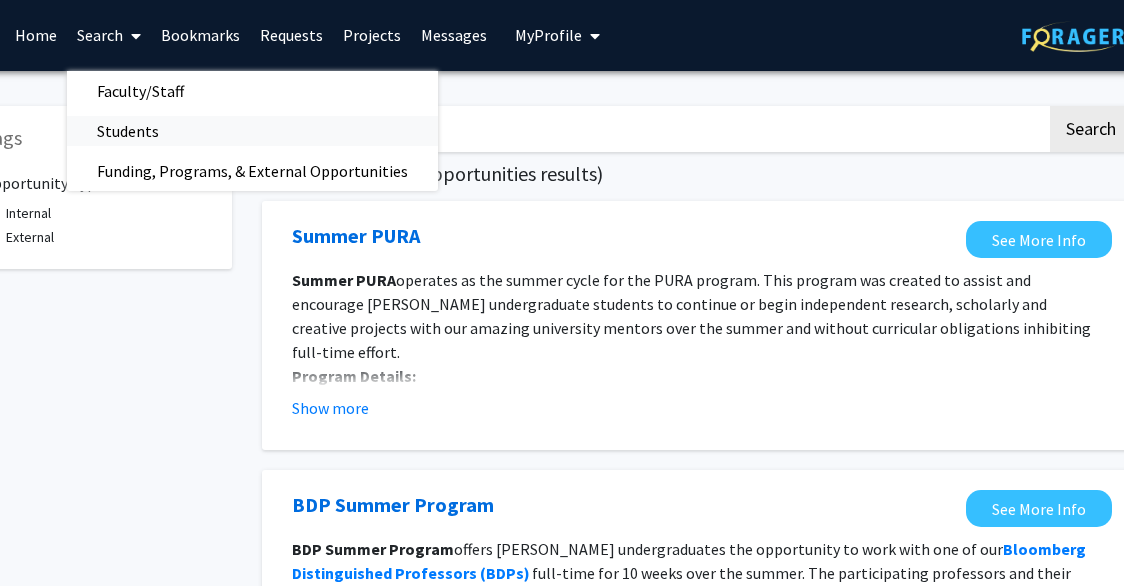 click on "Students" at bounding box center [128, 131] 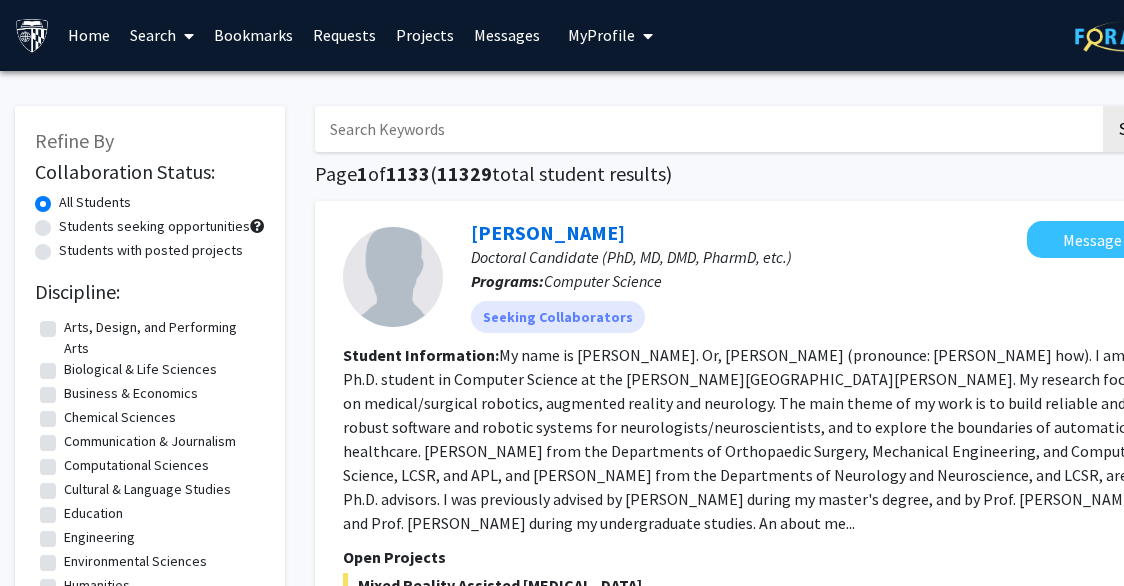 scroll, scrollTop: 0, scrollLeft: 0, axis: both 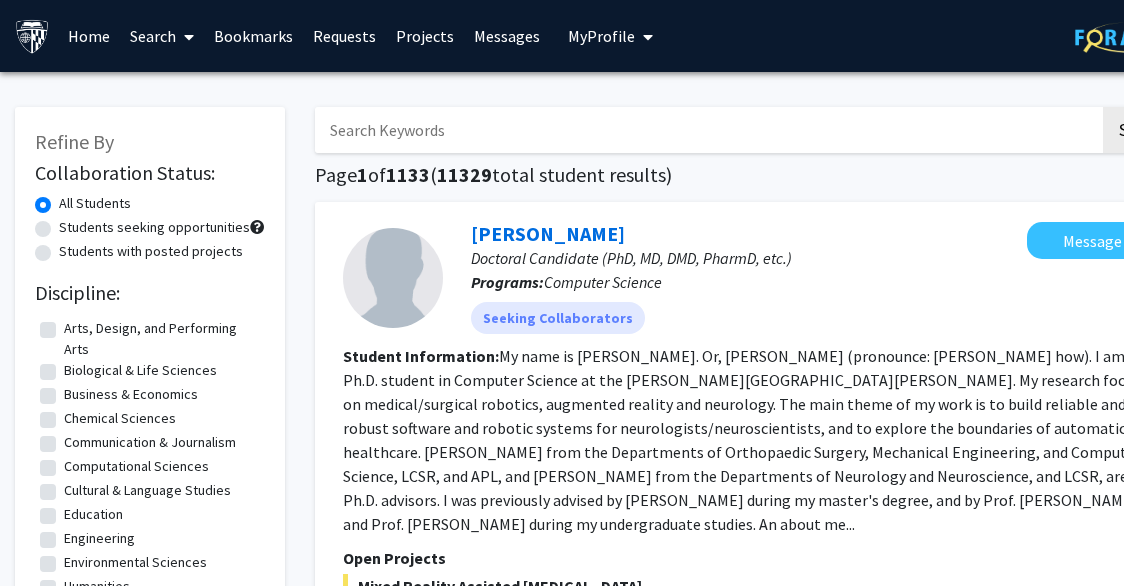 click on "Home" at bounding box center [89, 36] 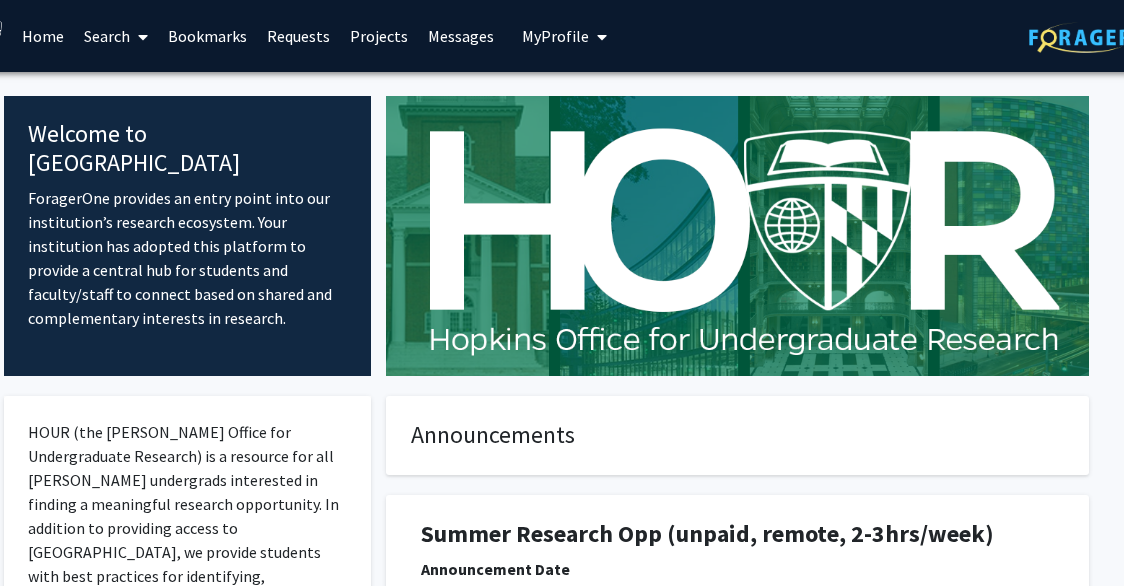 scroll, scrollTop: 0, scrollLeft: 0, axis: both 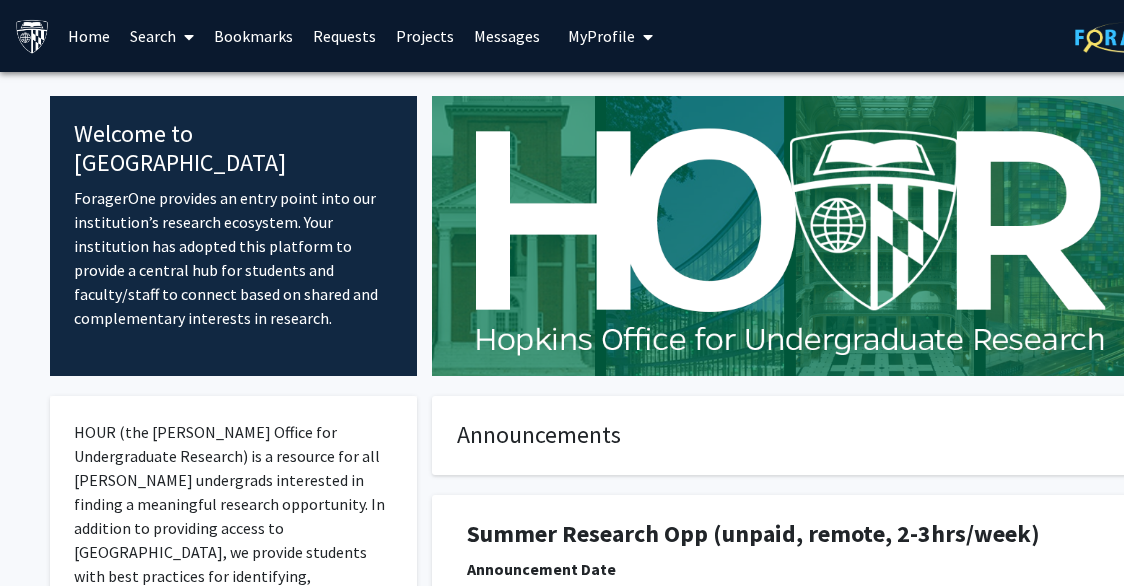 click on "Search" at bounding box center (162, 36) 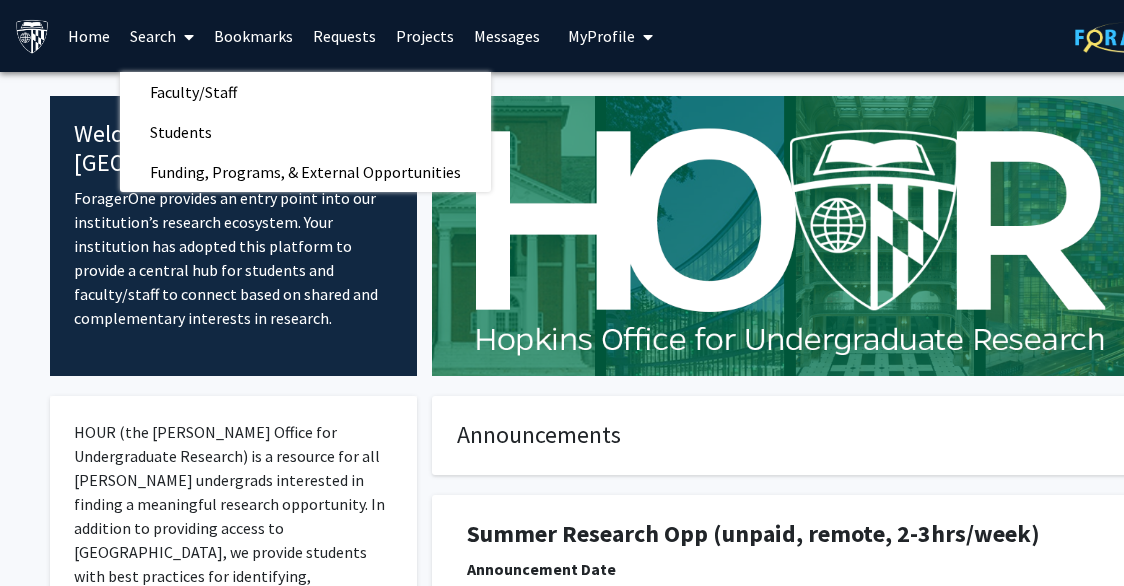 click on "Welcome to ForagerOne  ForagerOne provides an entry point into our institution’s research ecosystem. Your institution has adopted this platform to provide a central hub for students and faculty/staff to connect based on shared and complementary interests in research.  HOUR (the Hopkins Office for Undergraduate Research) is a resource for all Hopkins undergrads interested in finding a meaningful research opportunity. In addition to providing access to ForagerOne, we provide students with best practices for identifying, contacting, and meeting with faculty and researchers as well as funded research programs and awards, presentation events (like DREAMS), and document reviews (resumes, personal statements, proposals, and more). If you have any questions or want want to meet with HOUR staff, just email us at HOUR@jhu.edu. Announcements Summer Research Opp (unpaid, remote, 2-3hrs/week) Announcement Date 06/10/2025 Description: Microbiome Metadata Crisis Internship The  Knight Lab  in partnership with the" 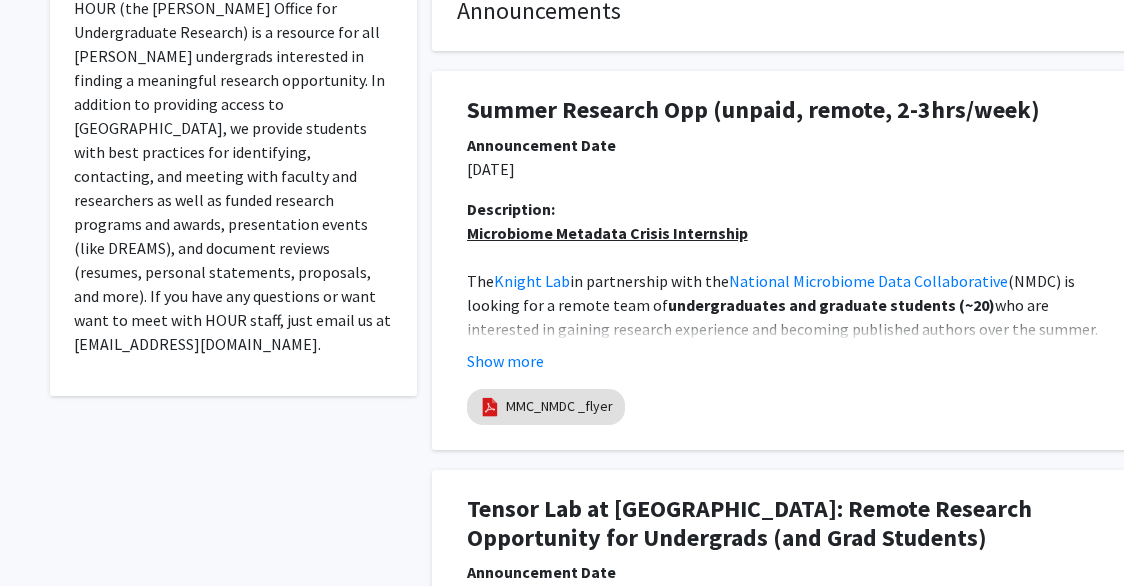 scroll, scrollTop: 435, scrollLeft: 0, axis: vertical 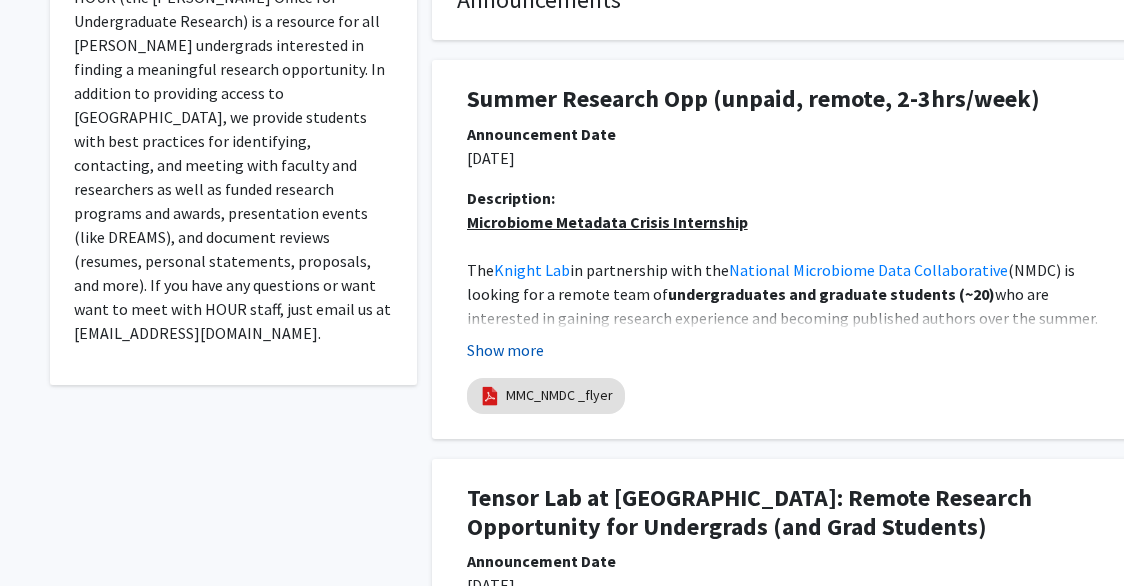 click on "Show more" 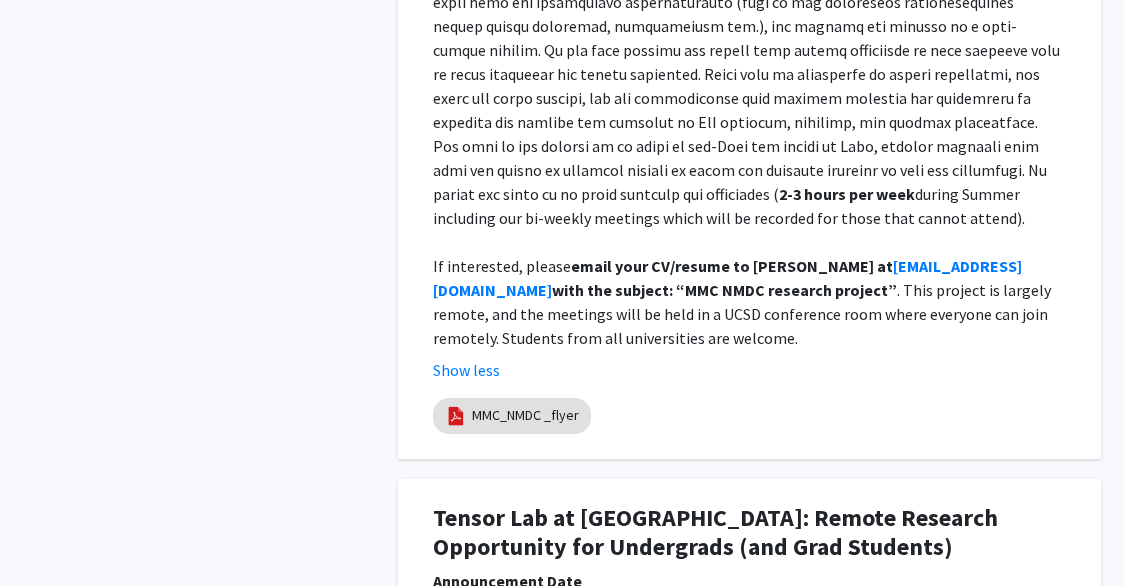 scroll, scrollTop: 1251, scrollLeft: 34, axis: both 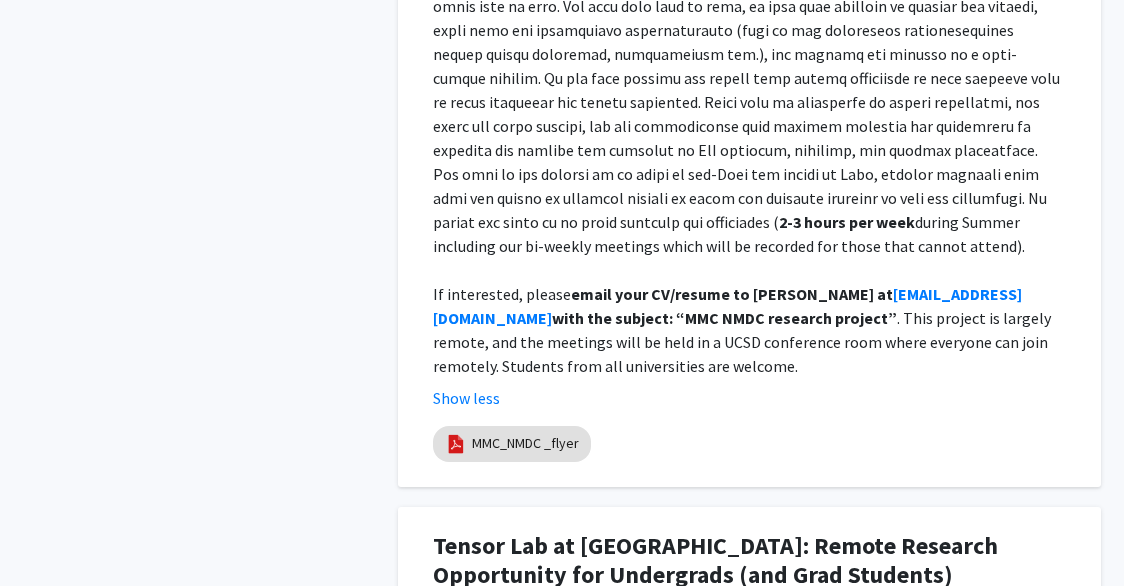 click on "HOUR (the Hopkins Office for Undergraduate Research) is a resource for all Hopkins undergrads interested in finding a meaningful research opportunity. In addition to providing access to ForagerOne, we provide students with best practices for identifying, contacting, and meeting with faculty and researchers as well as funded research programs and awards, presentation events (like DREAMS), and document reviews (resumes, personal statements, proposals, and more). If you have any questions or want want to meet with HOUR staff, just email us at HOUR@jhu.edu." 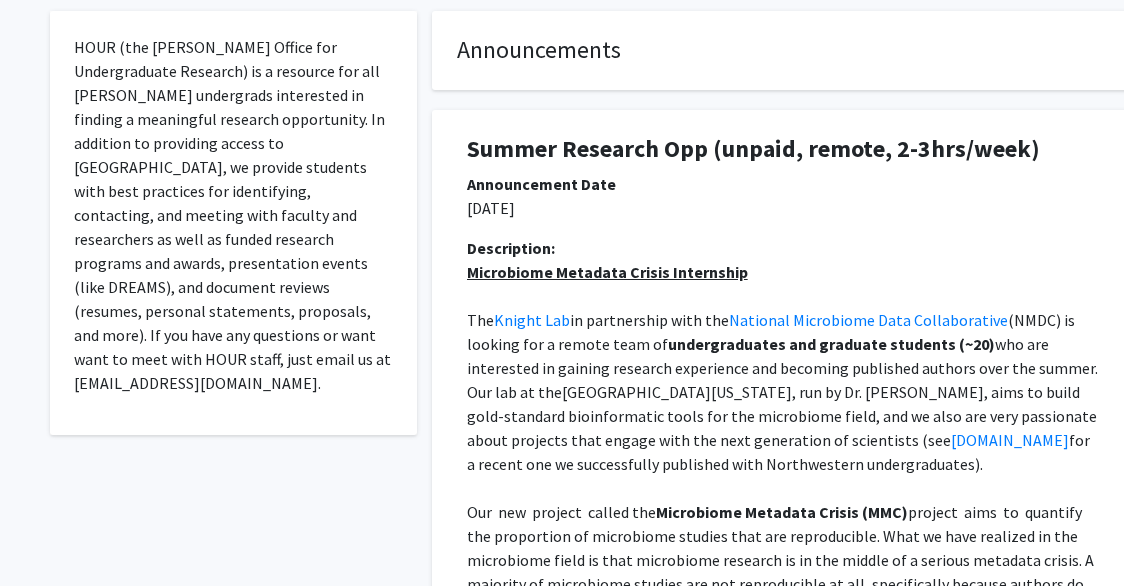 scroll, scrollTop: 413, scrollLeft: 0, axis: vertical 